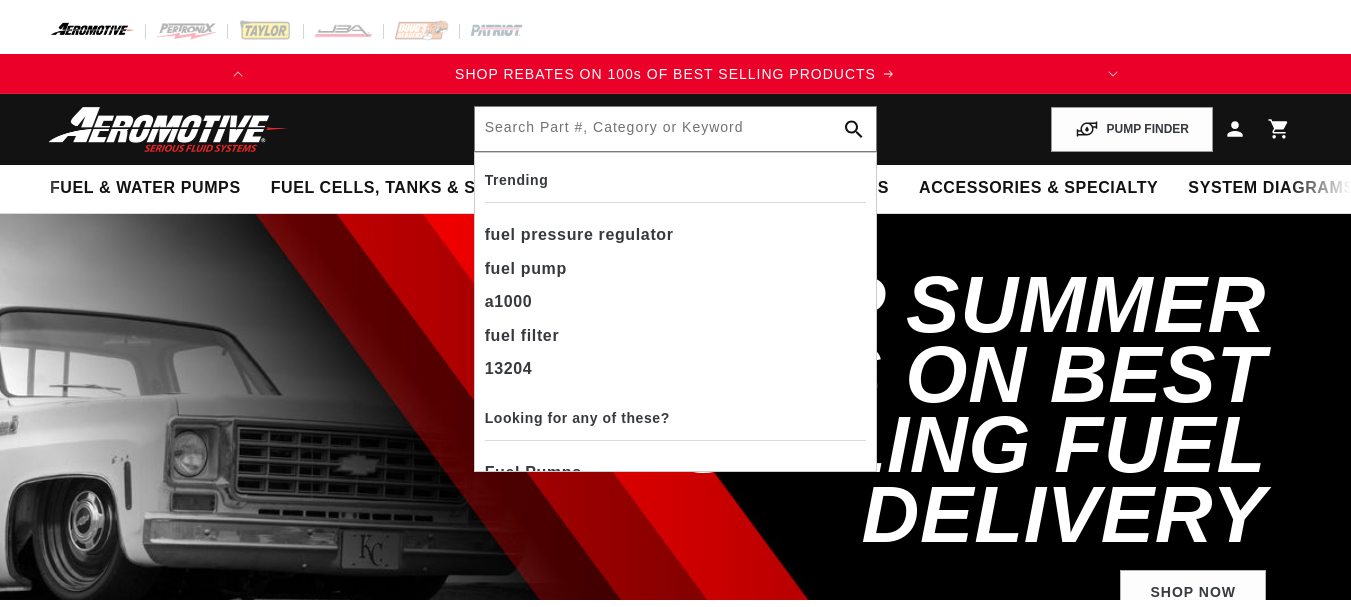 scroll, scrollTop: 0, scrollLeft: 0, axis: both 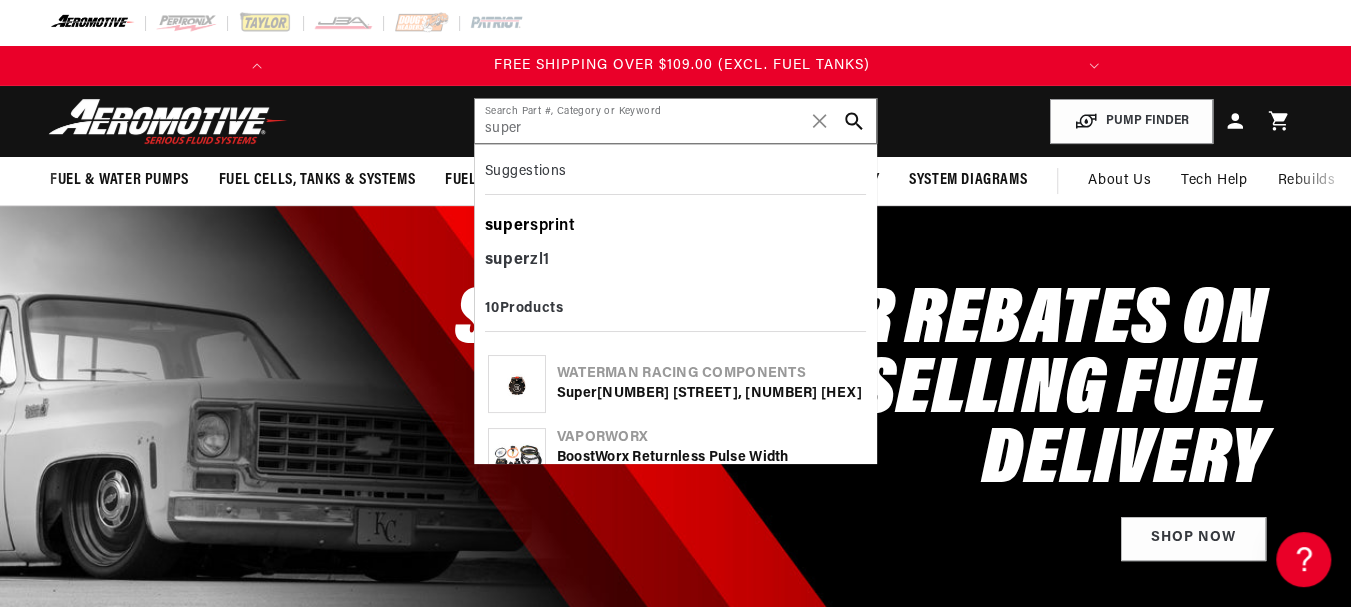 type on "super" 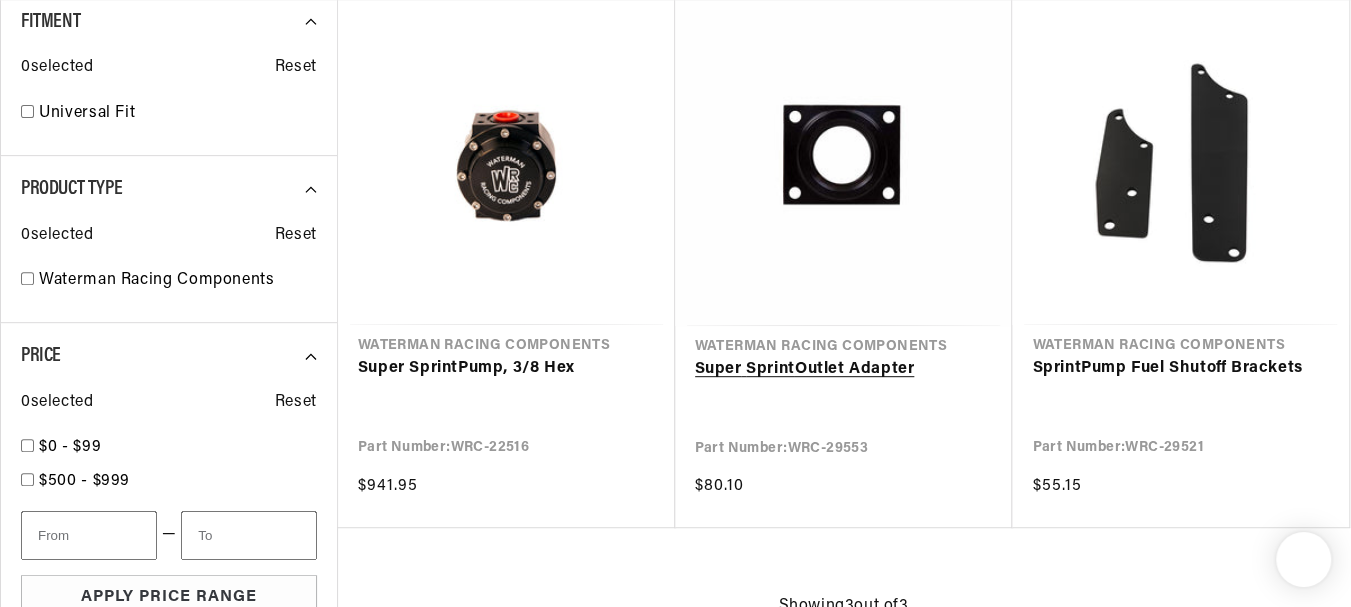 scroll, scrollTop: 400, scrollLeft: 0, axis: vertical 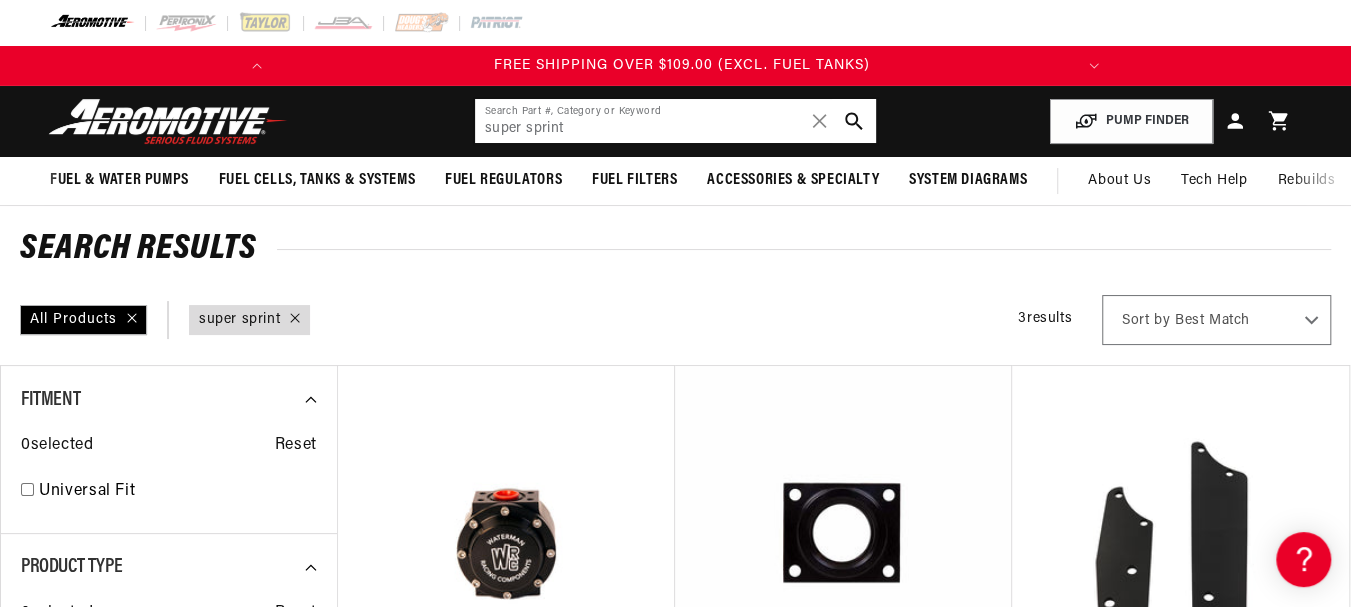 drag, startPoint x: 616, startPoint y: 126, endPoint x: 477, endPoint y: 124, distance: 139.01439 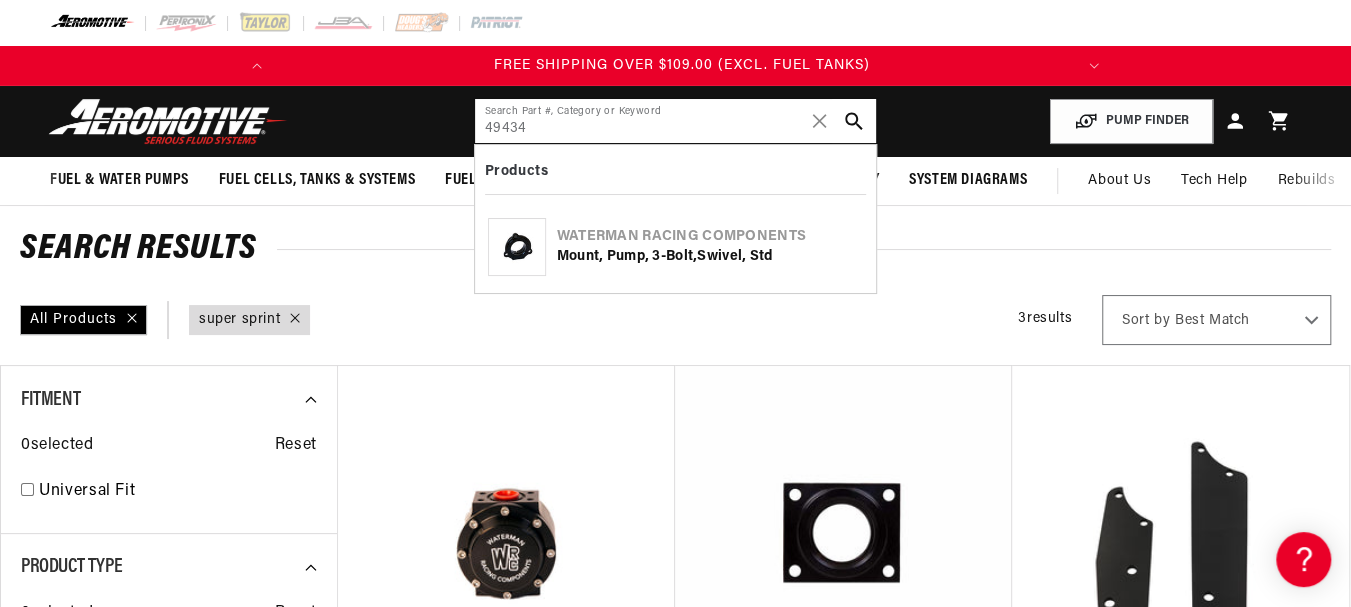 type on "49434" 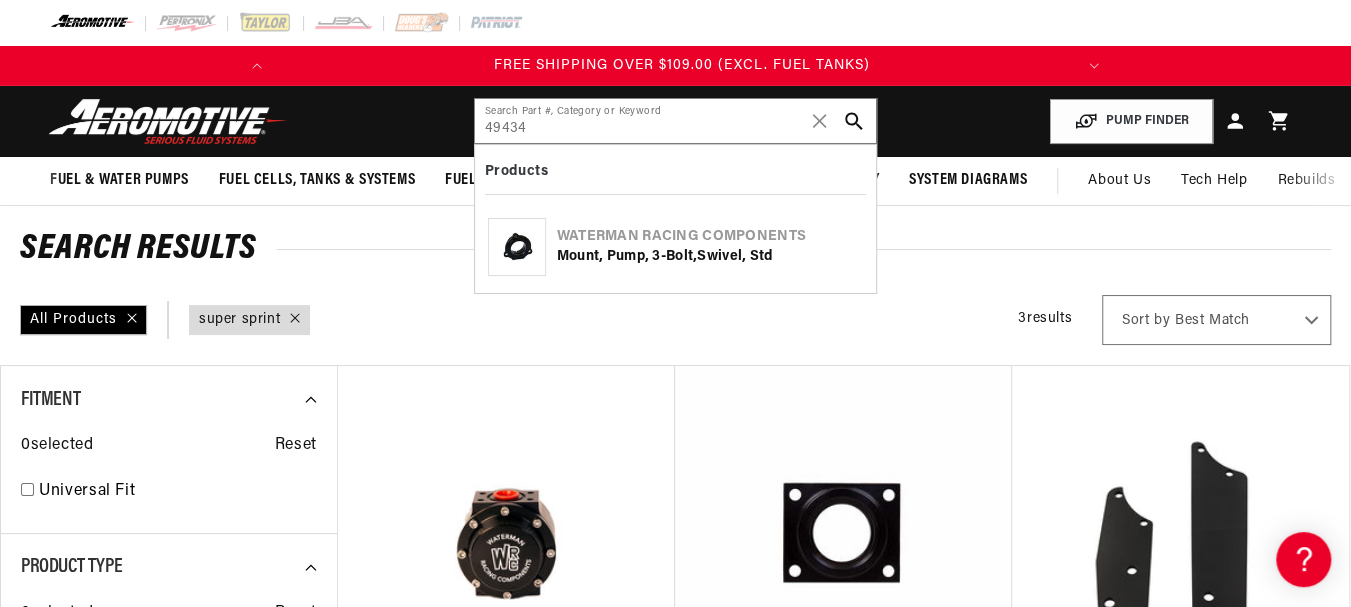 click on "Waterman Racing Components" 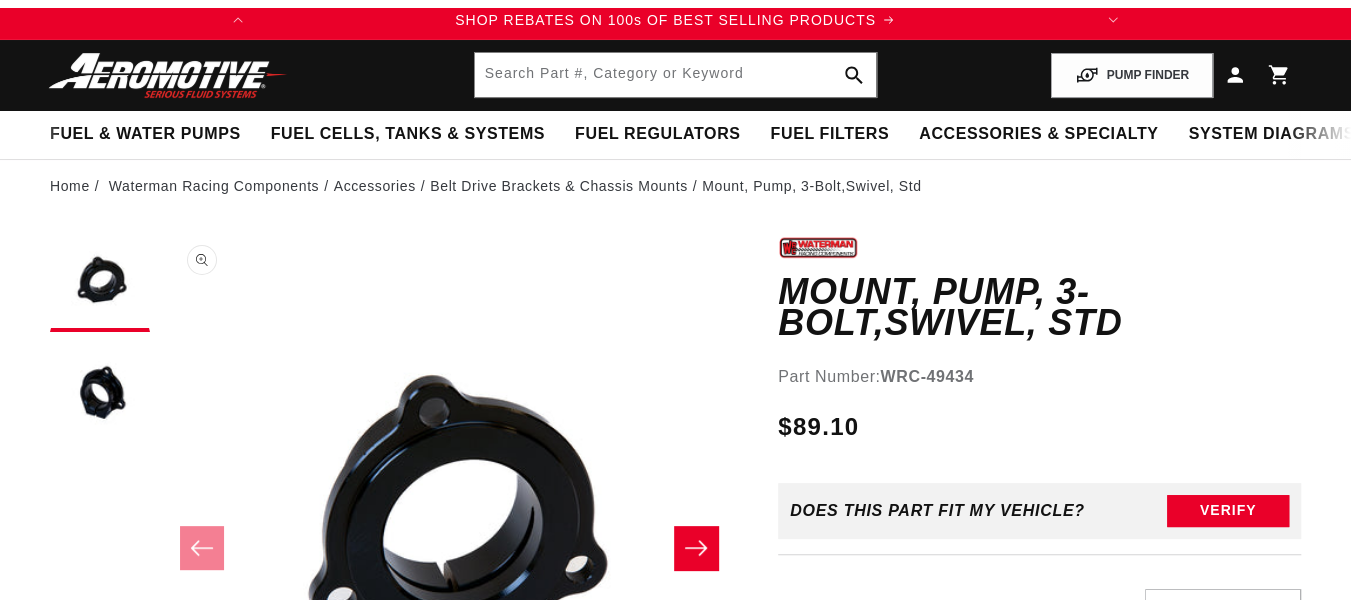 scroll, scrollTop: 200, scrollLeft: 0, axis: vertical 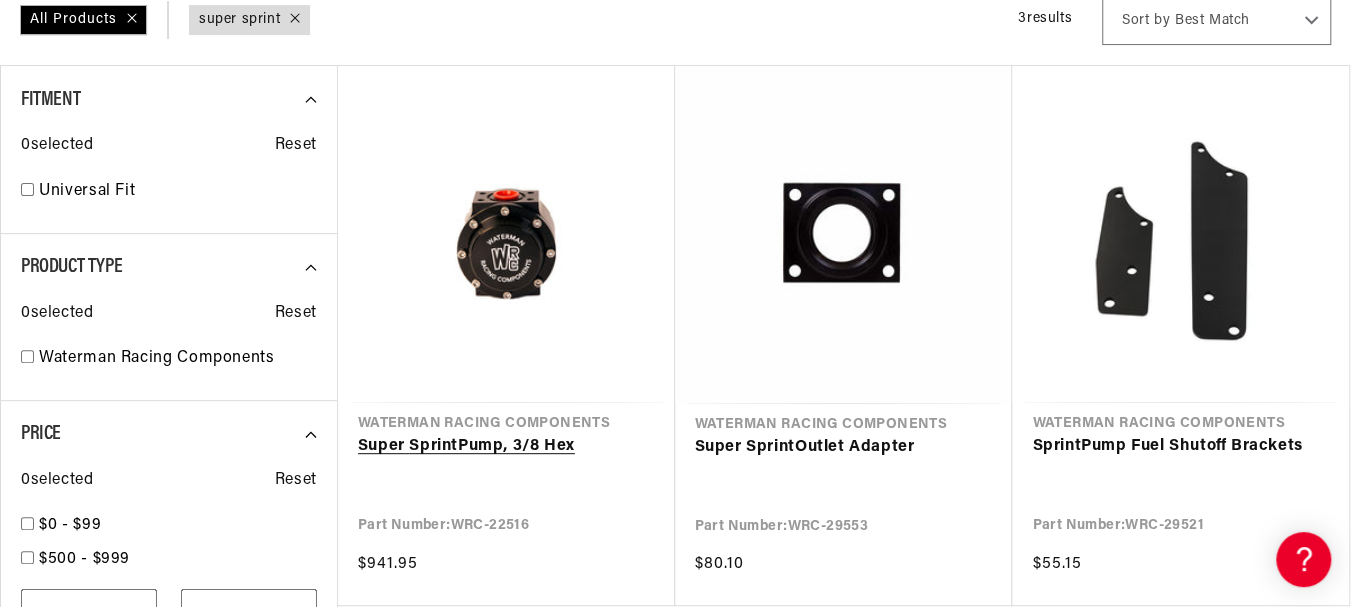 click on "Super   Sprint  Pump, 3/8 Hex" at bounding box center (506, 447) 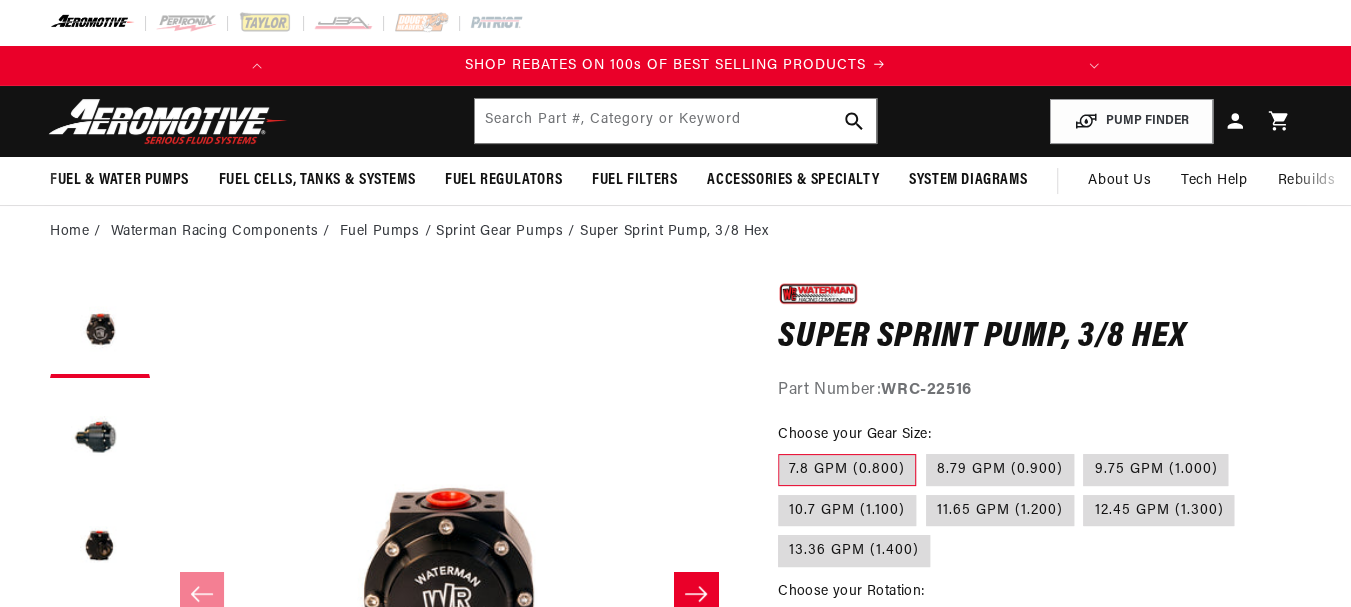 scroll, scrollTop: 100, scrollLeft: 0, axis: vertical 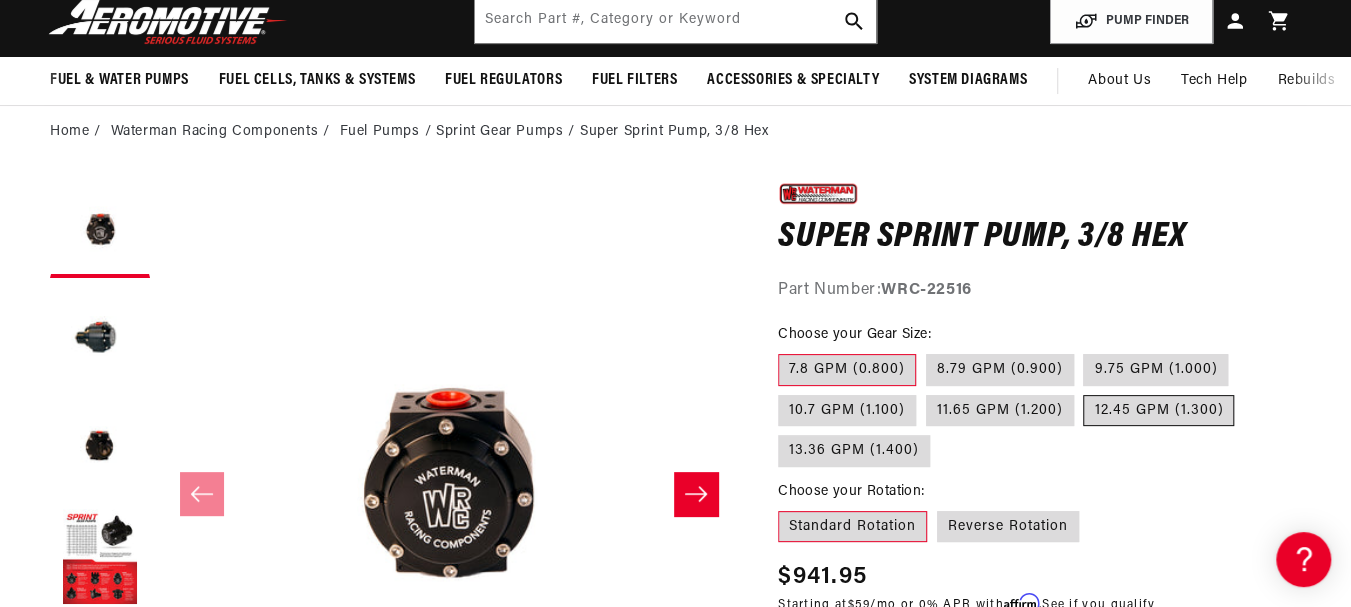 click on "12.45 GPM (1.300)" at bounding box center [1158, 411] 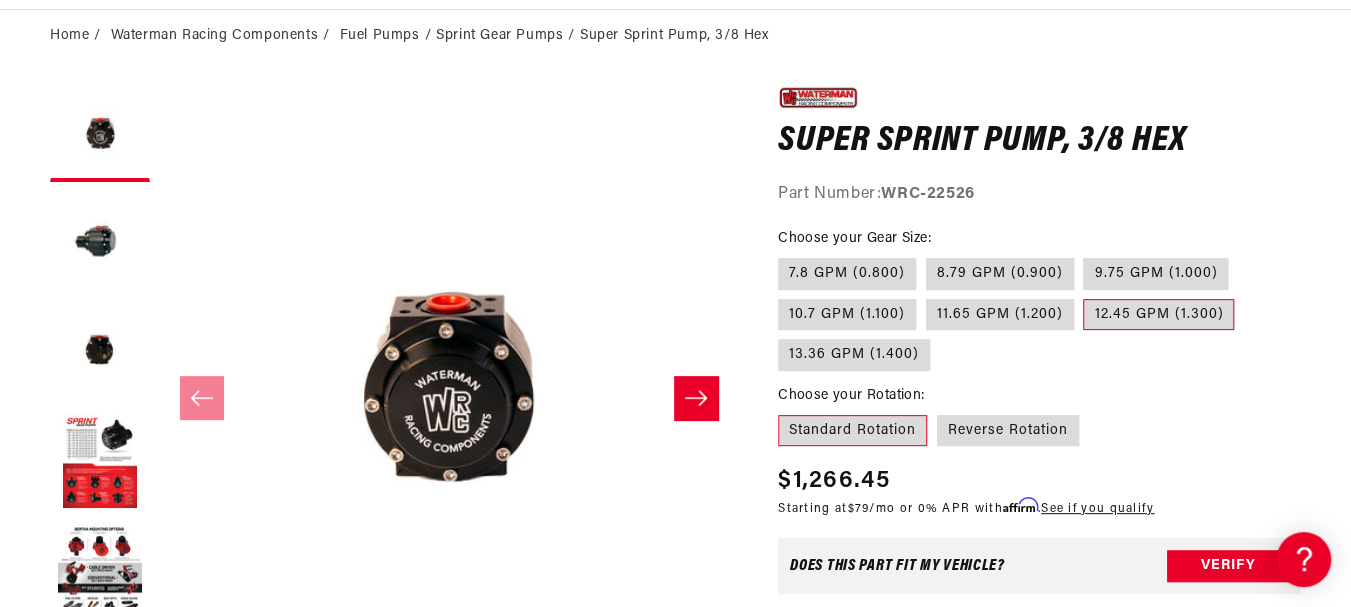 scroll, scrollTop: 200, scrollLeft: 0, axis: vertical 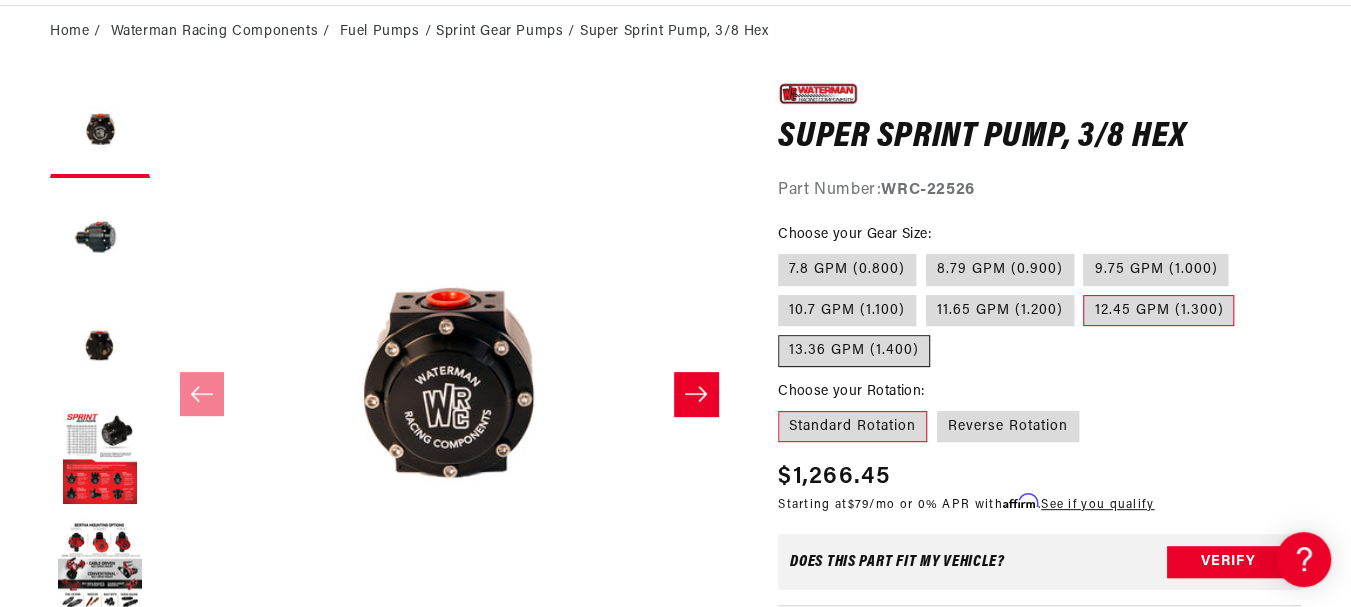 click on "13.36 GPM (1.400)" at bounding box center (854, 351) 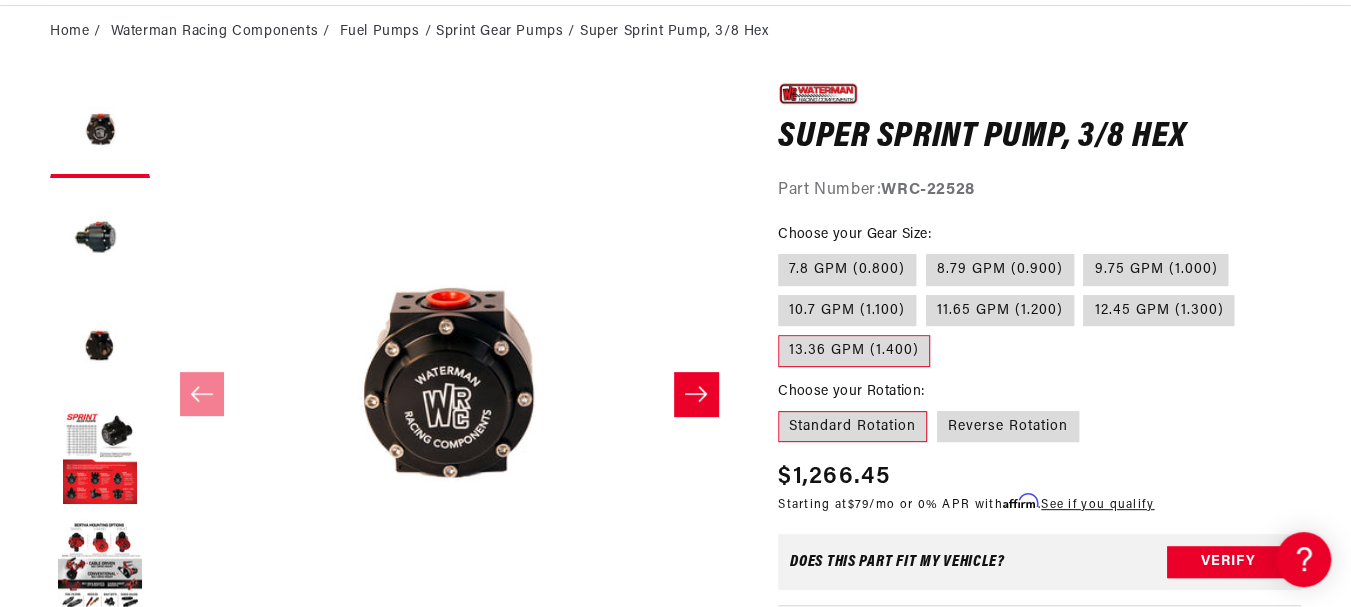 scroll, scrollTop: 0, scrollLeft: 0, axis: both 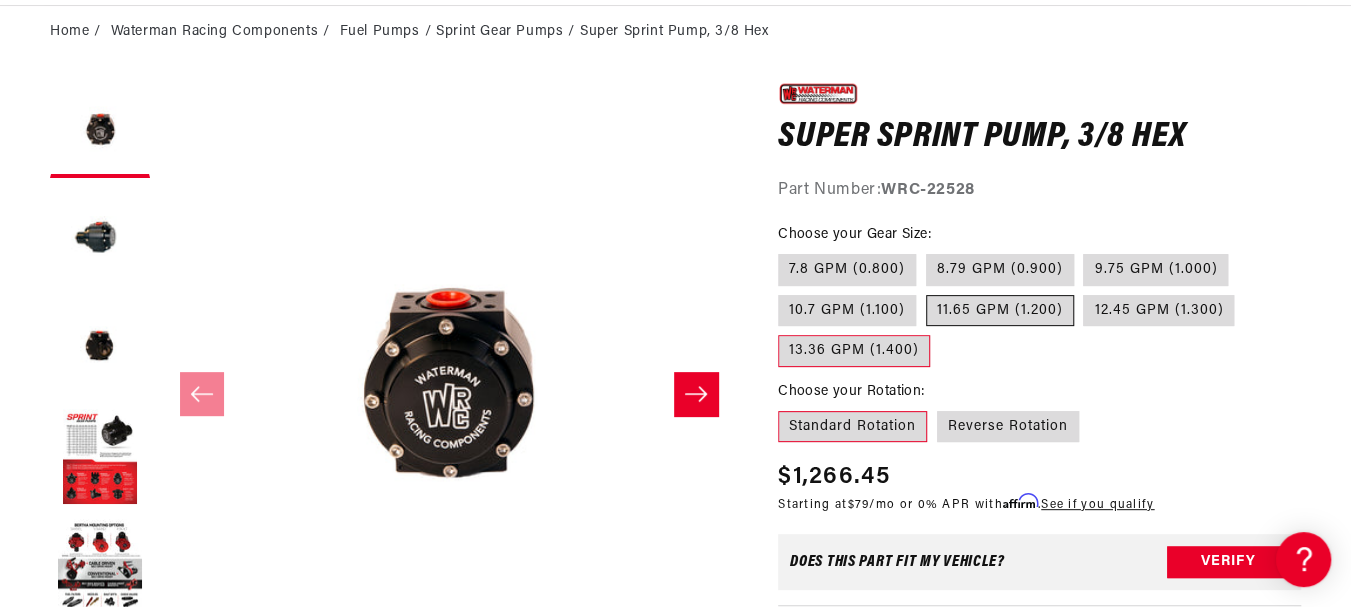 click on "11.65 GPM (1.200)" at bounding box center (1000, 311) 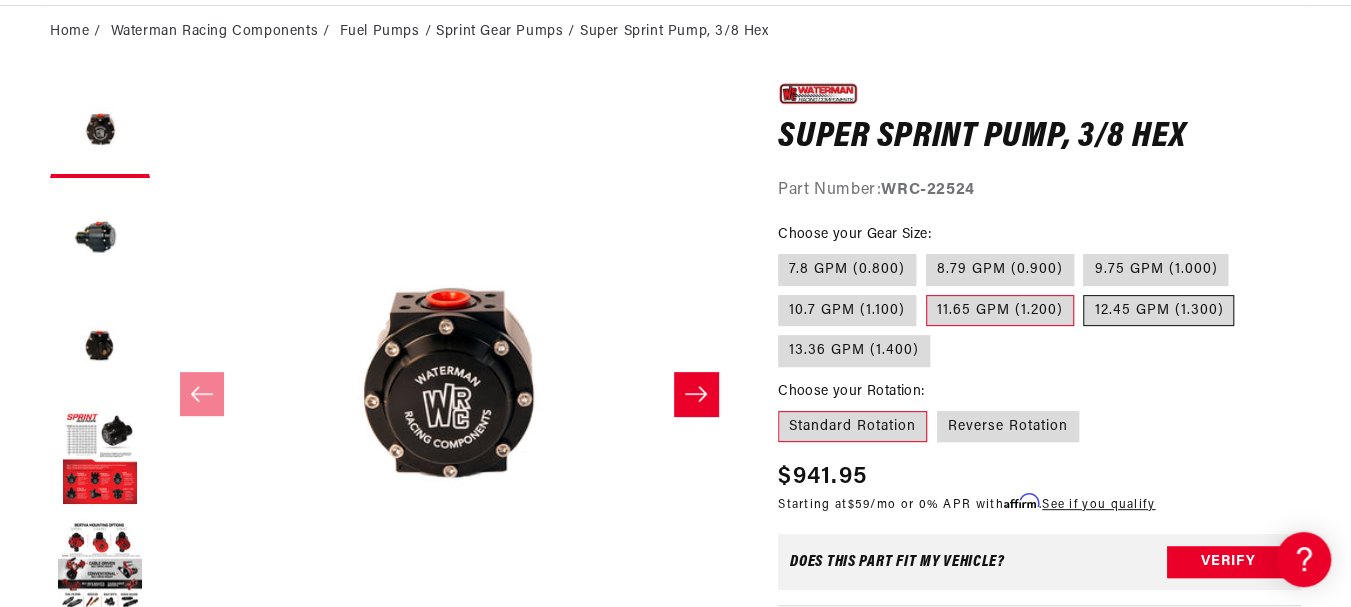click on "12.45 GPM (1.300)" at bounding box center (1158, 311) 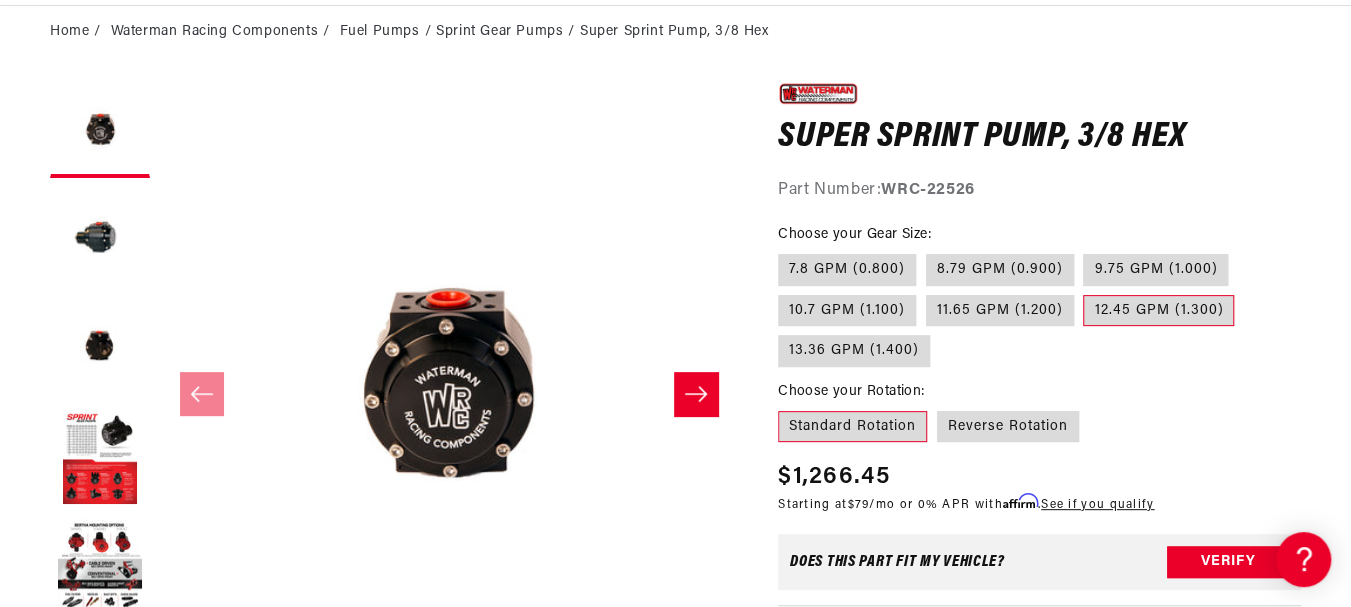 scroll, scrollTop: 0, scrollLeft: 0, axis: both 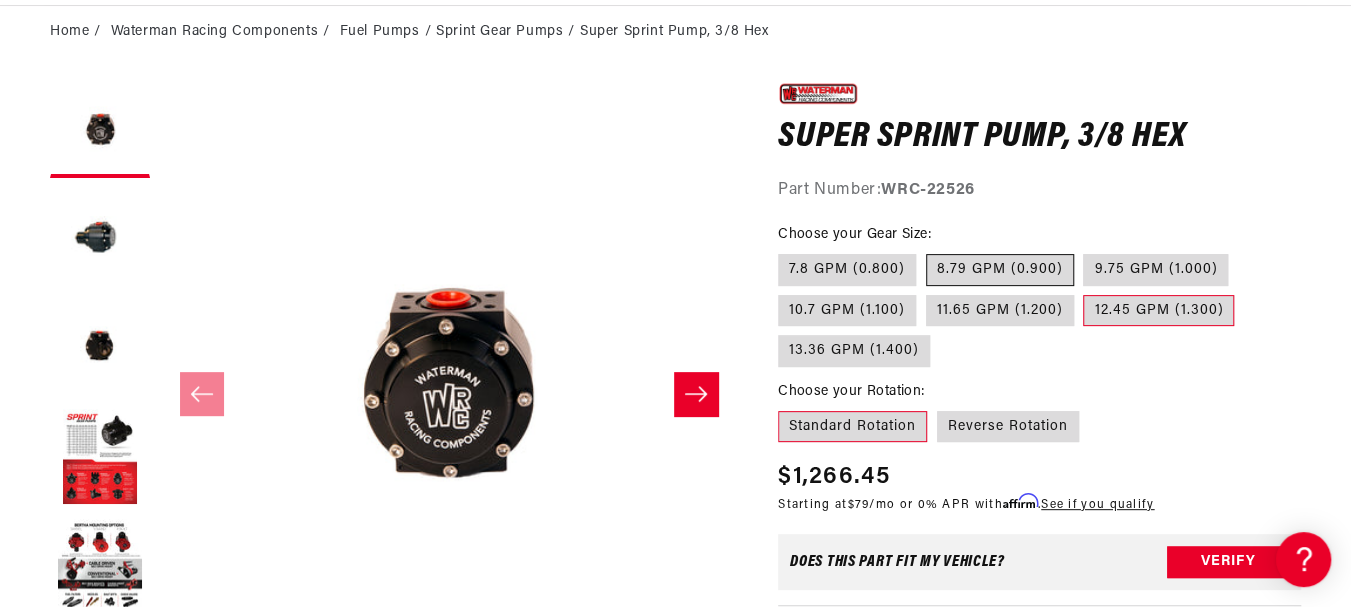 click on "8.79 GPM (0.900)" at bounding box center [1000, 270] 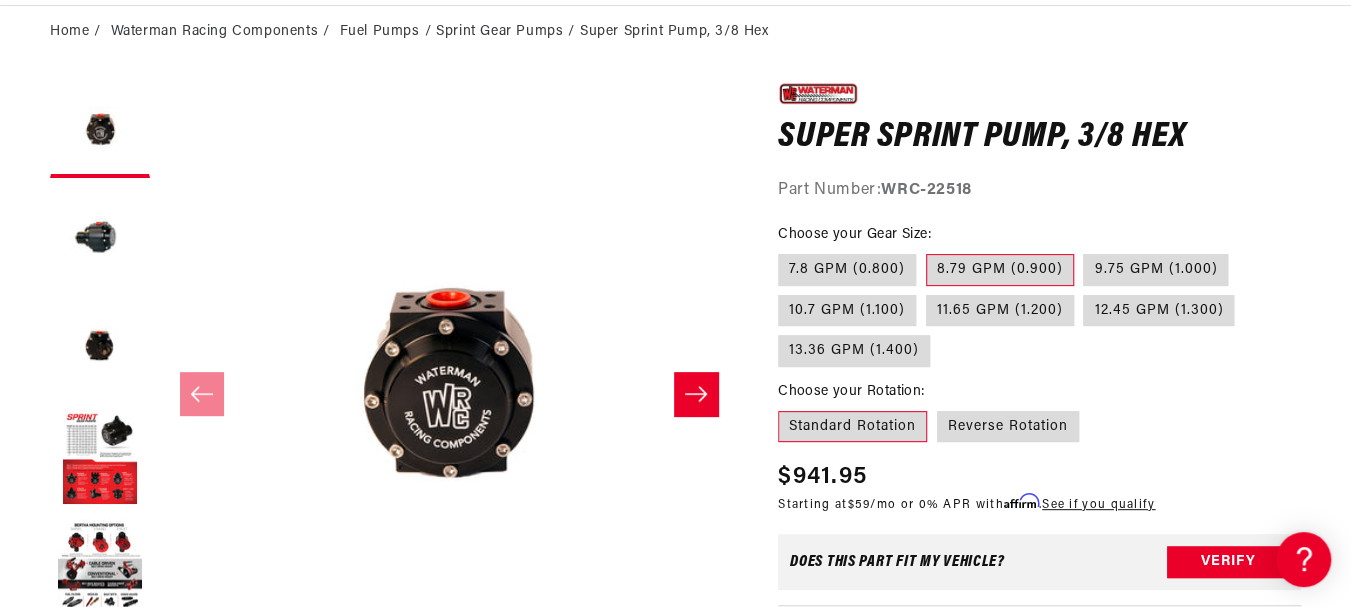 scroll, scrollTop: 0, scrollLeft: 791, axis: horizontal 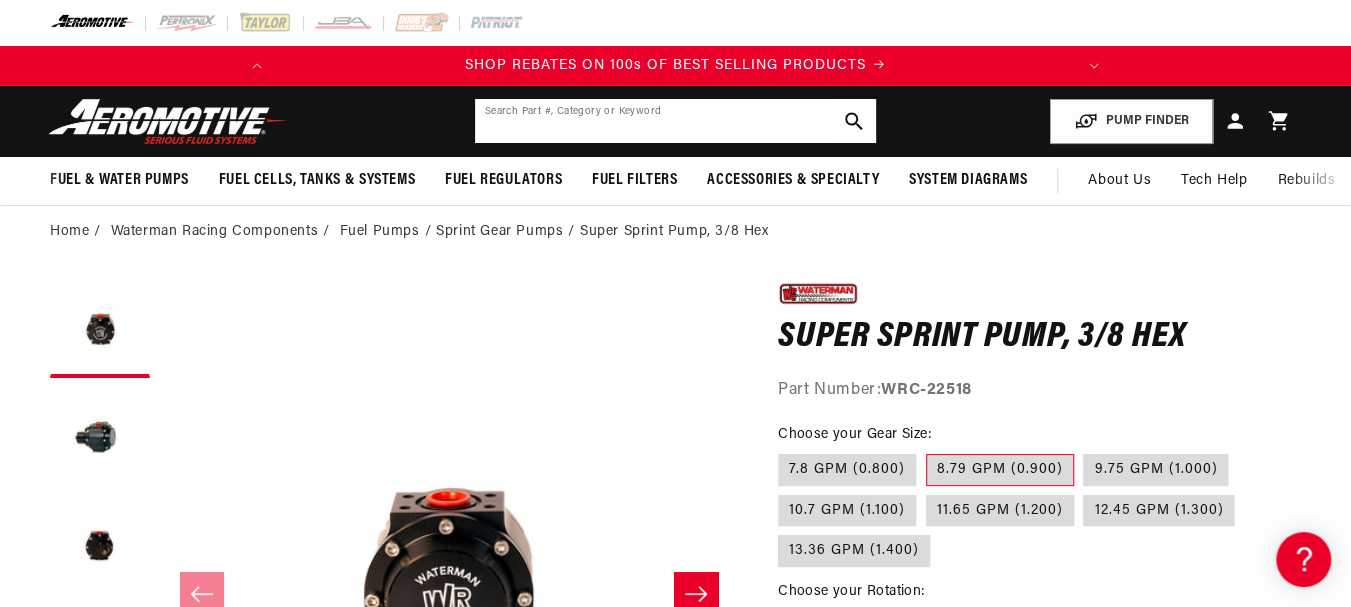 click 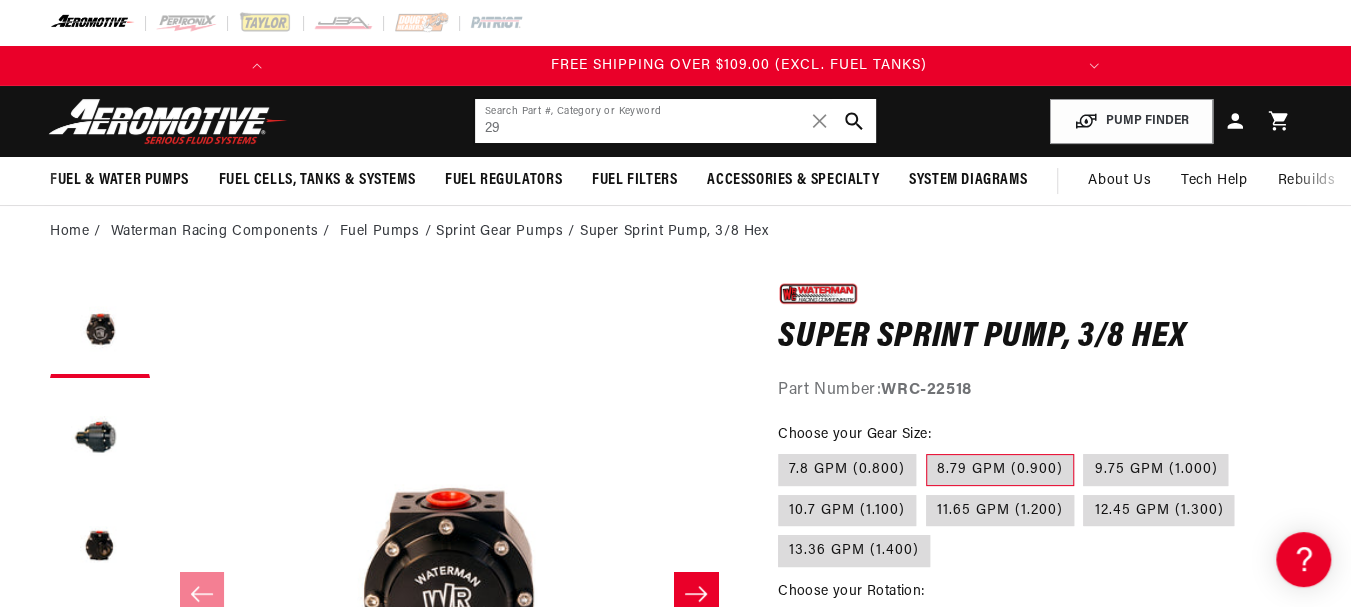 scroll, scrollTop: 0, scrollLeft: 791, axis: horizontal 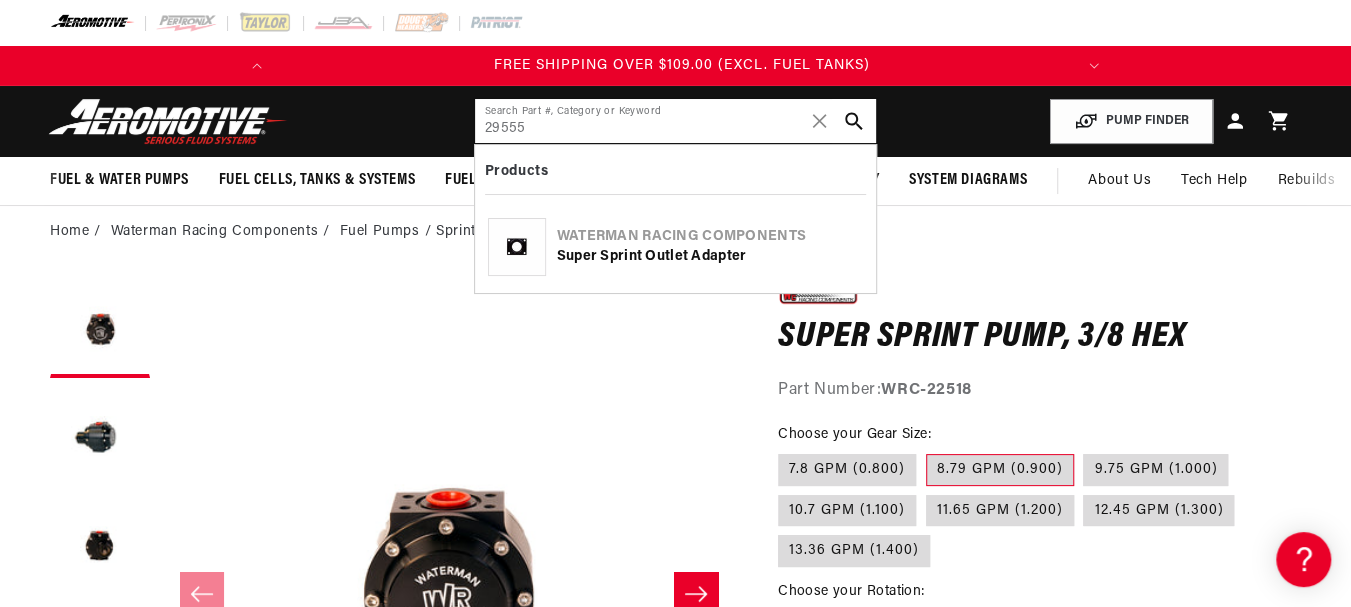 type on "29555" 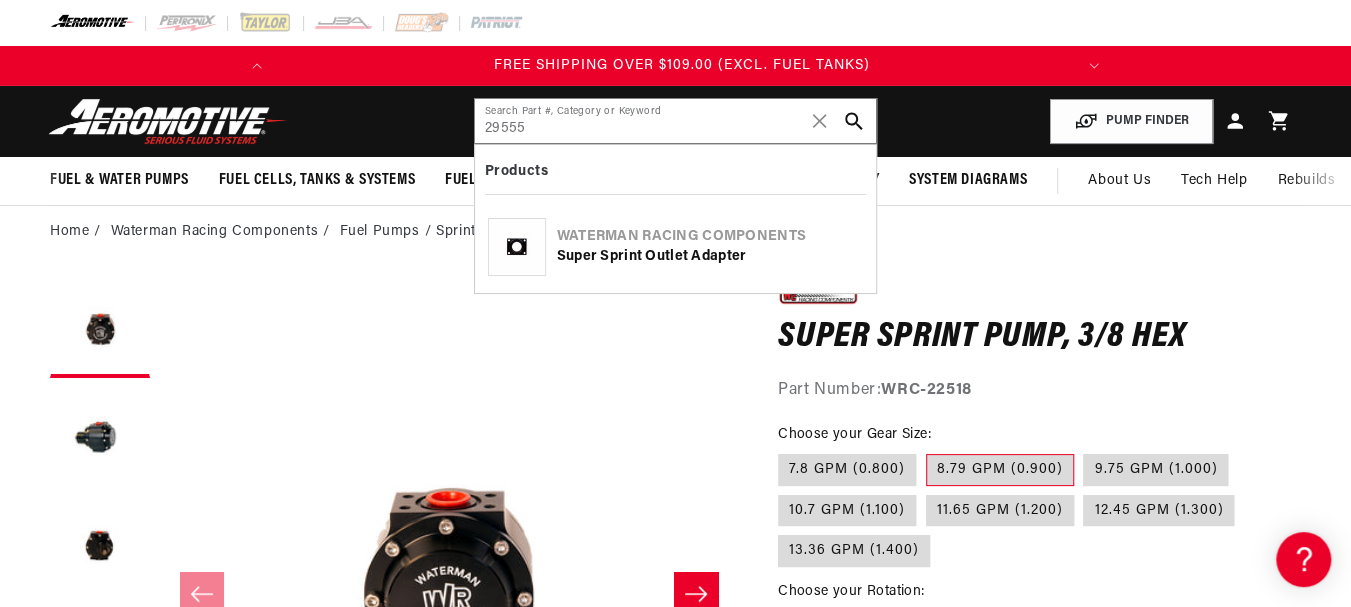 click on "Waterman Racing Components" 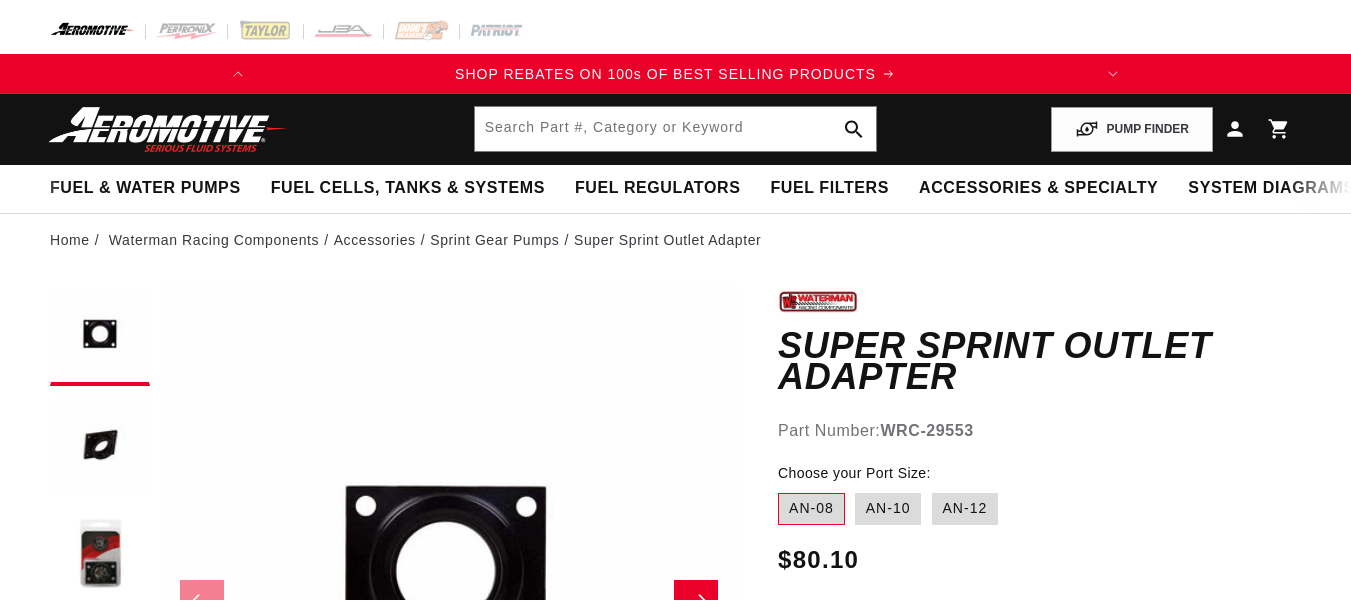 scroll, scrollTop: 0, scrollLeft: 0, axis: both 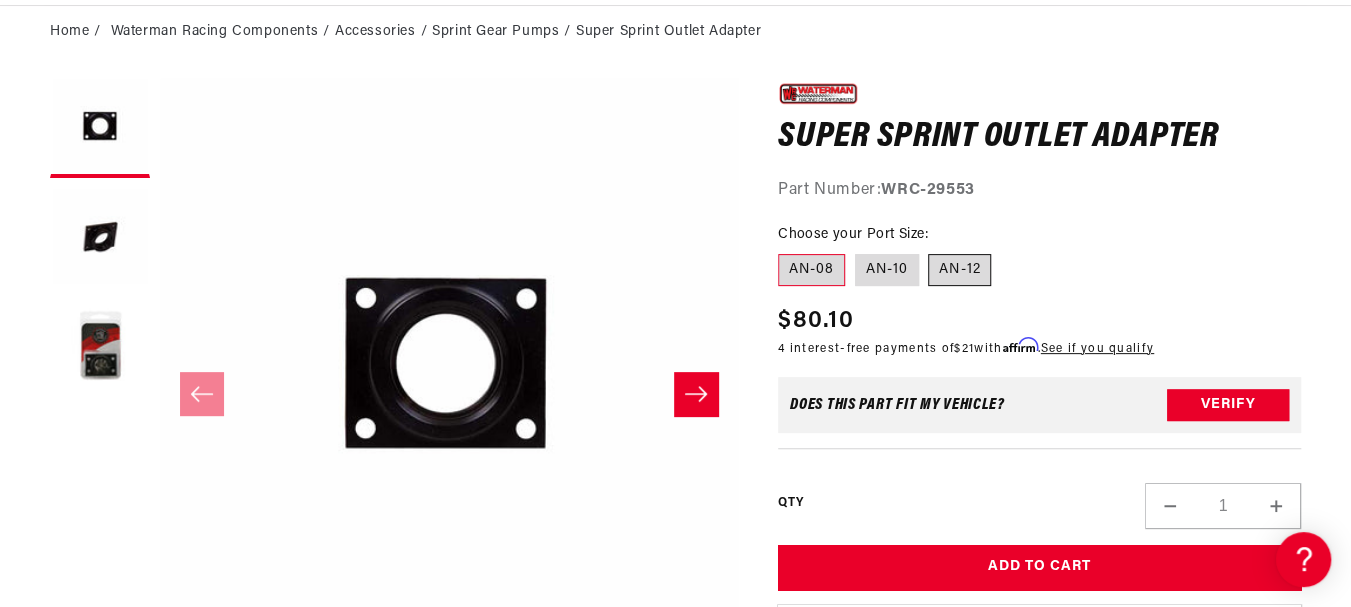 click on "AN-12" at bounding box center (959, 270) 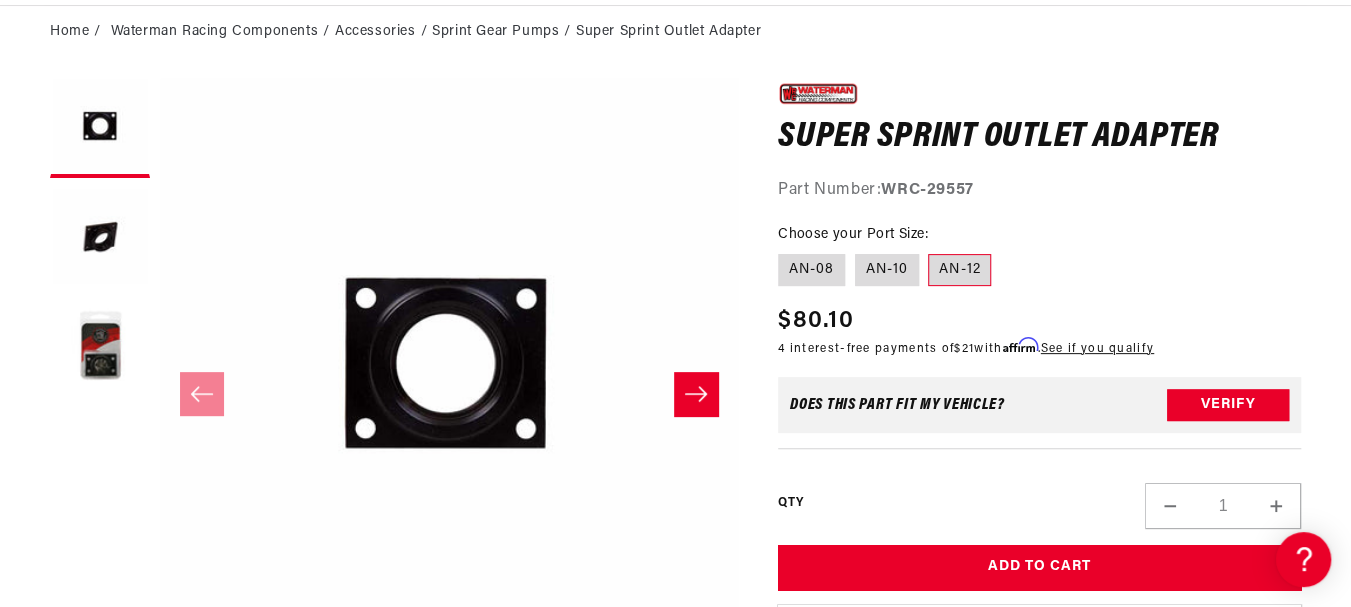 scroll, scrollTop: 0, scrollLeft: 791, axis: horizontal 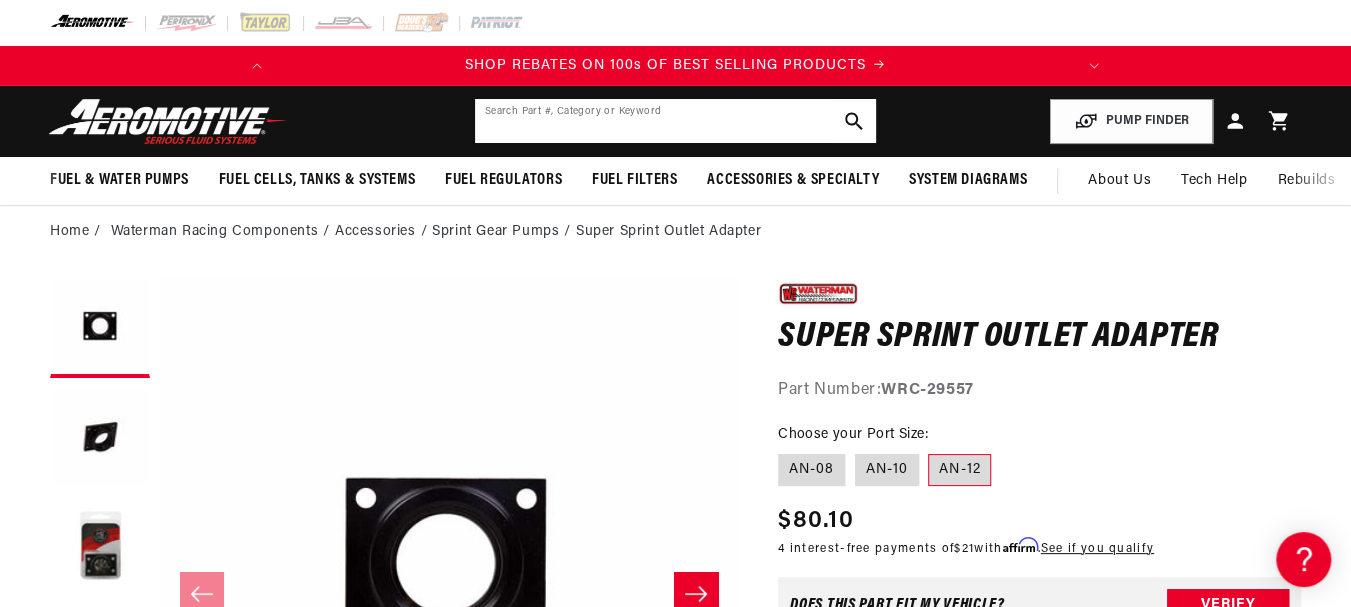 click 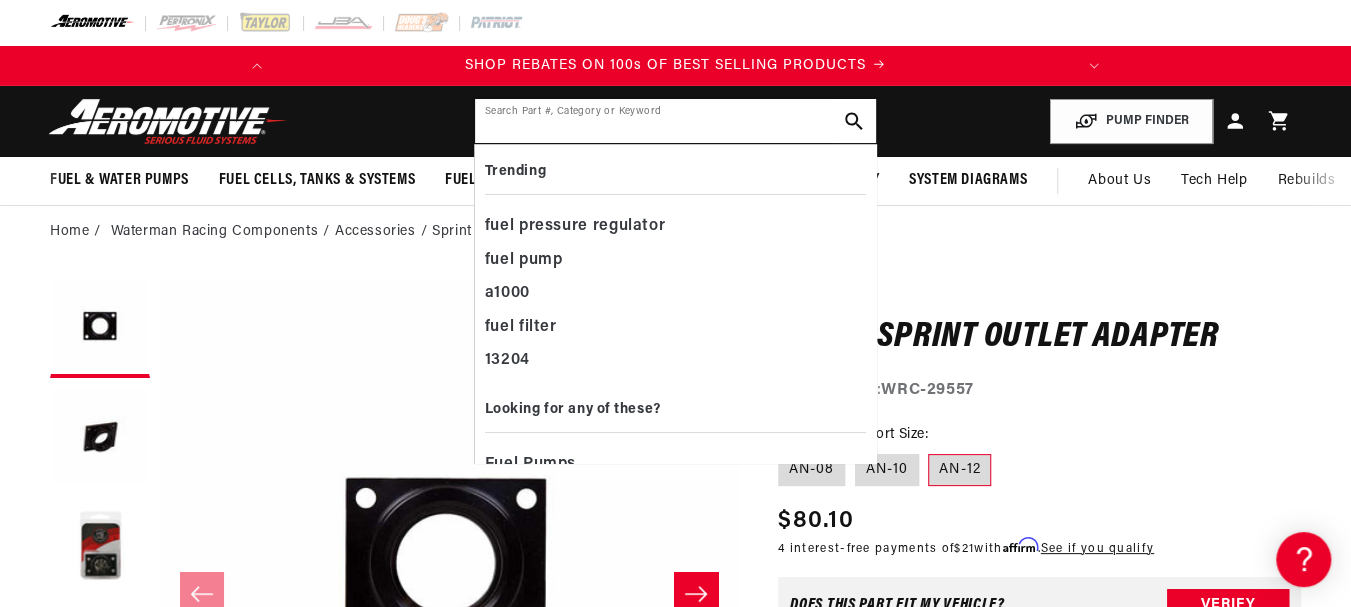 click 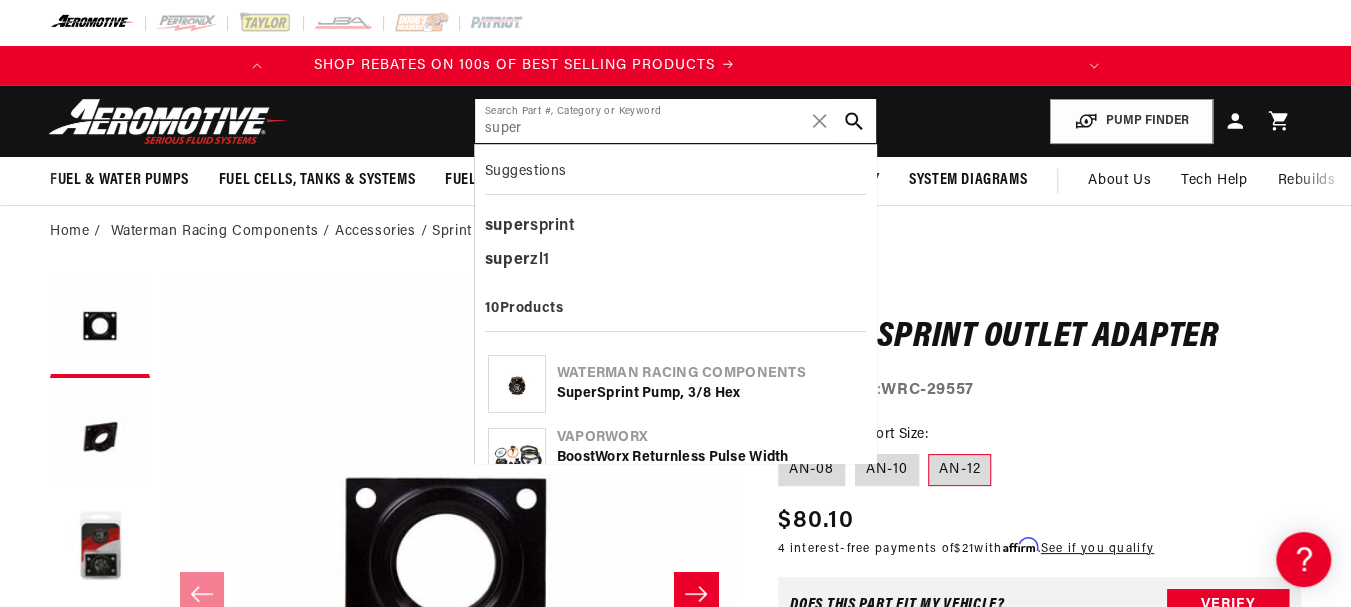 scroll, scrollTop: 0, scrollLeft: 0, axis: both 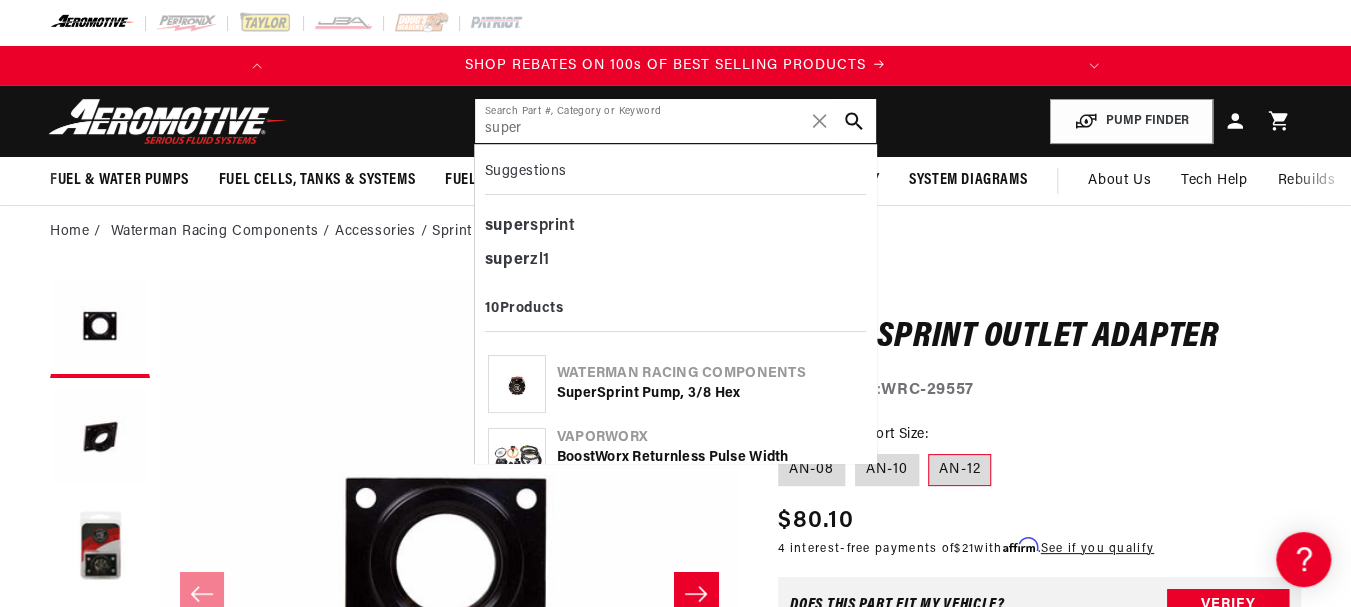 type on "super" 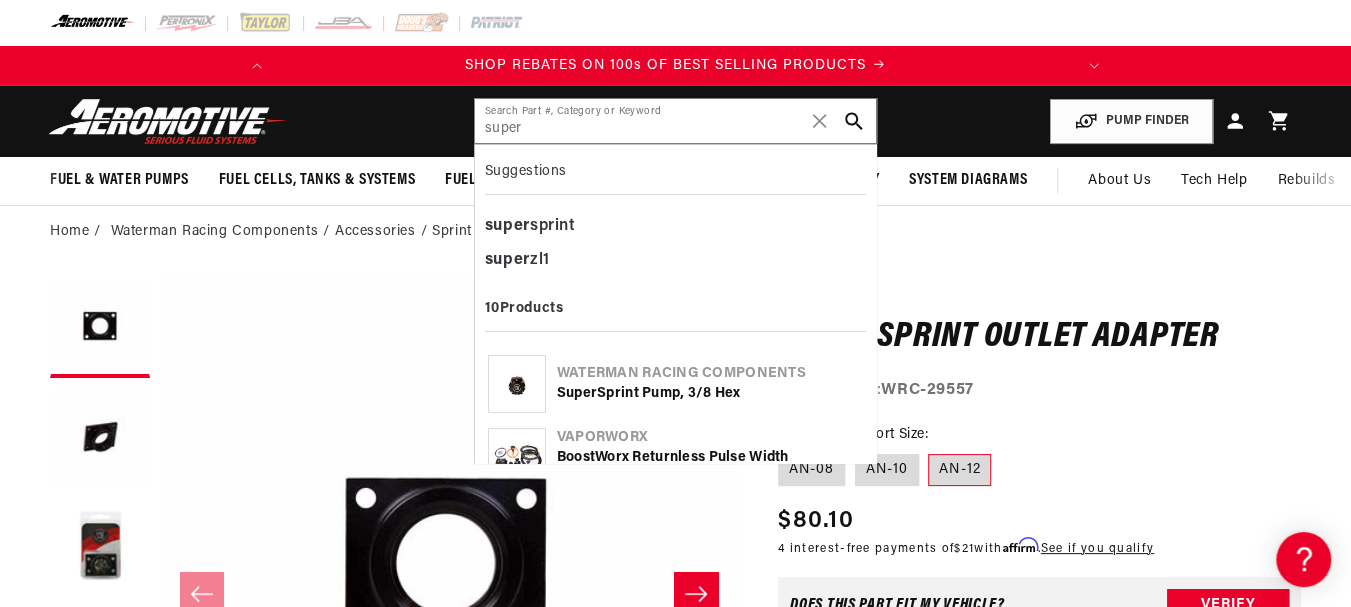 click on "Super  Sprint Pump, 3/8 Hex" 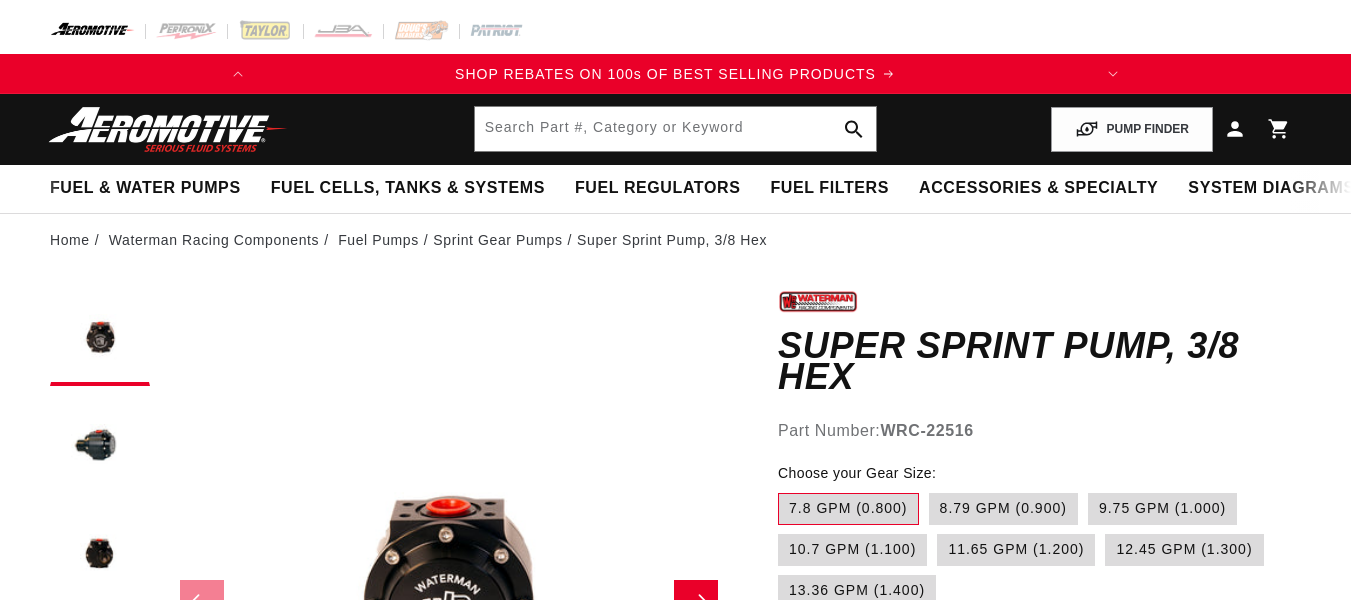 scroll, scrollTop: 0, scrollLeft: 0, axis: both 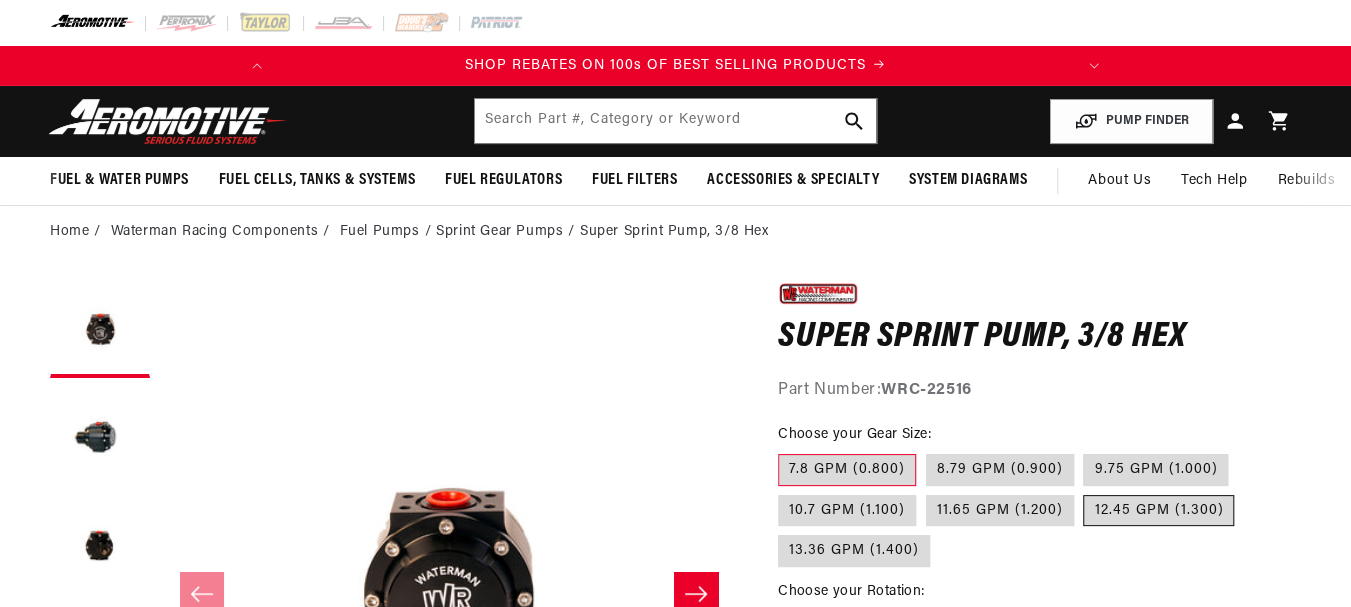 click on "12.45 GPM (1.300)" at bounding box center (1158, 511) 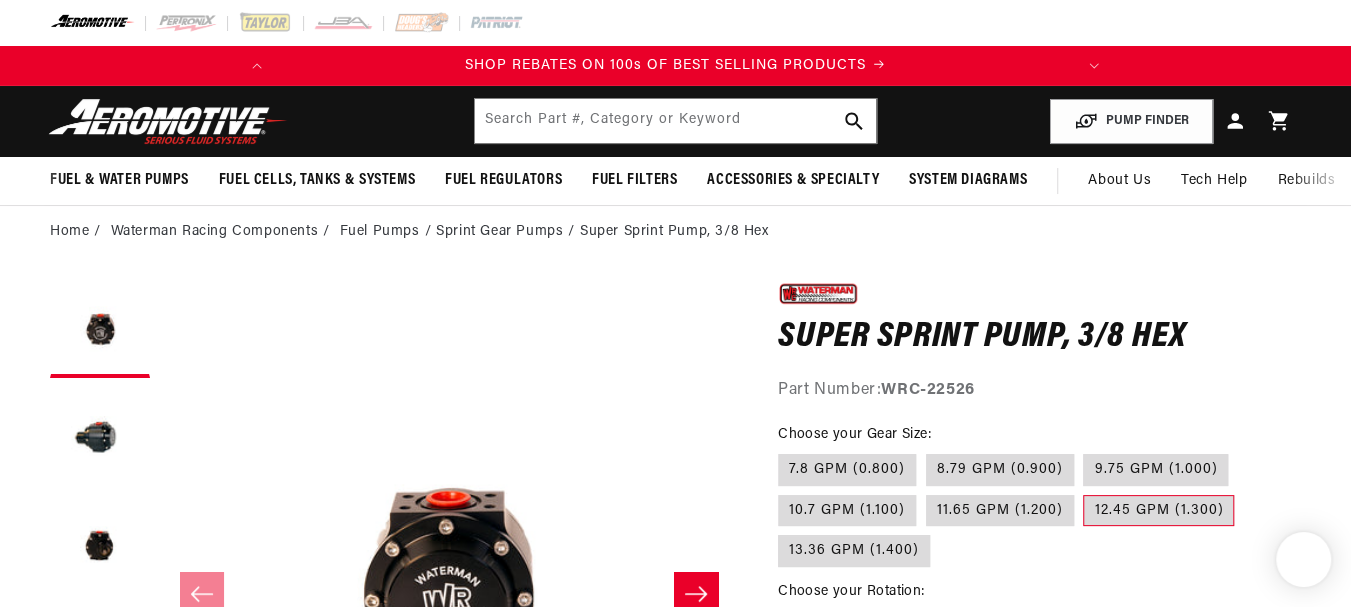 scroll, scrollTop: 0, scrollLeft: 0, axis: both 